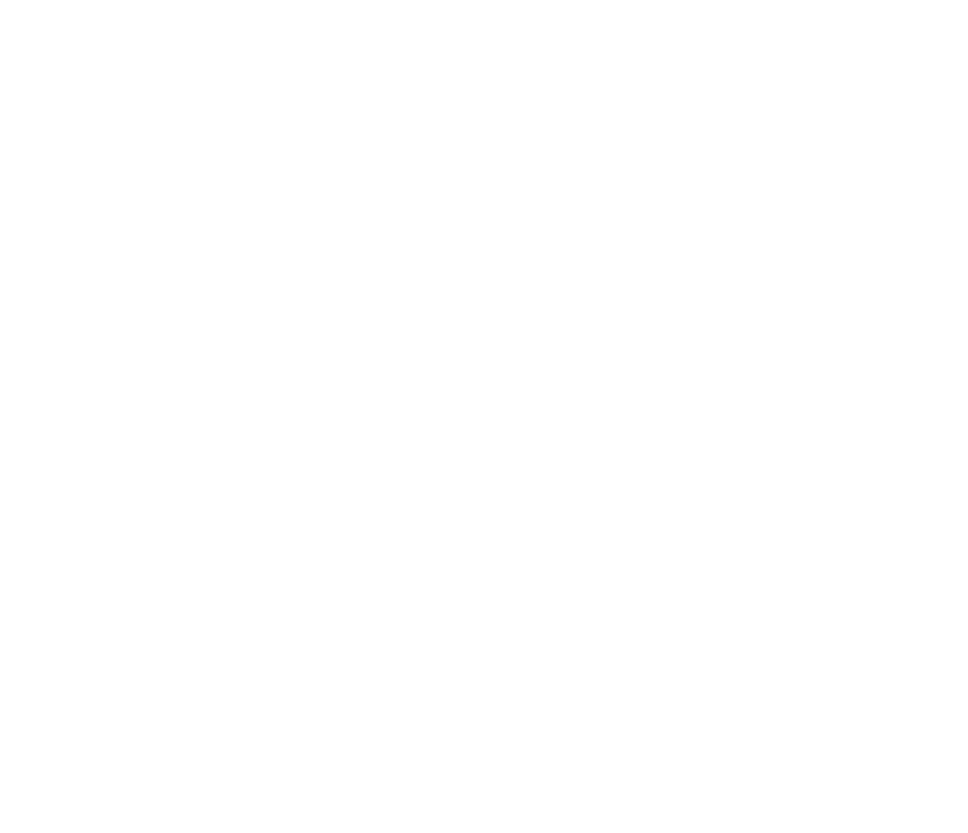 scroll, scrollTop: 0, scrollLeft: 0, axis: both 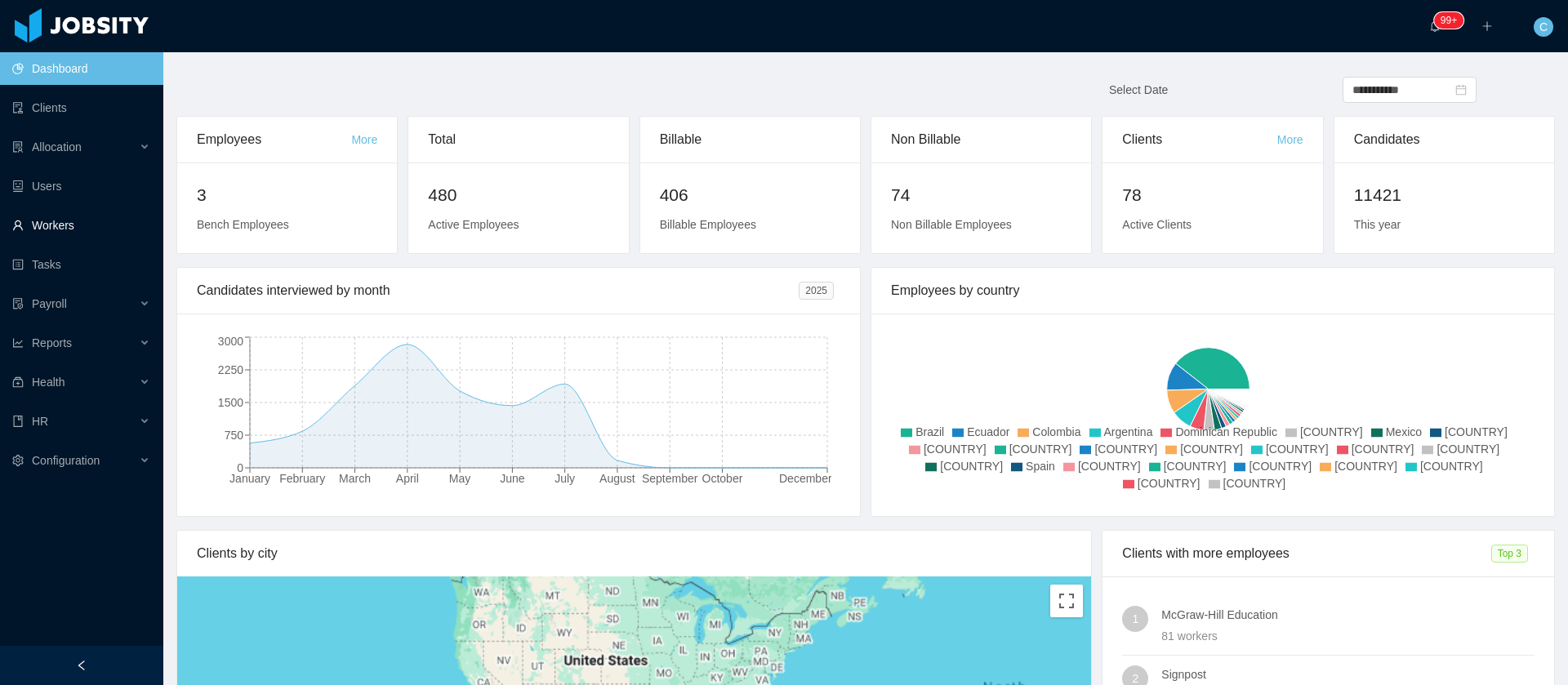 click on "Workers" at bounding box center [81, 225] 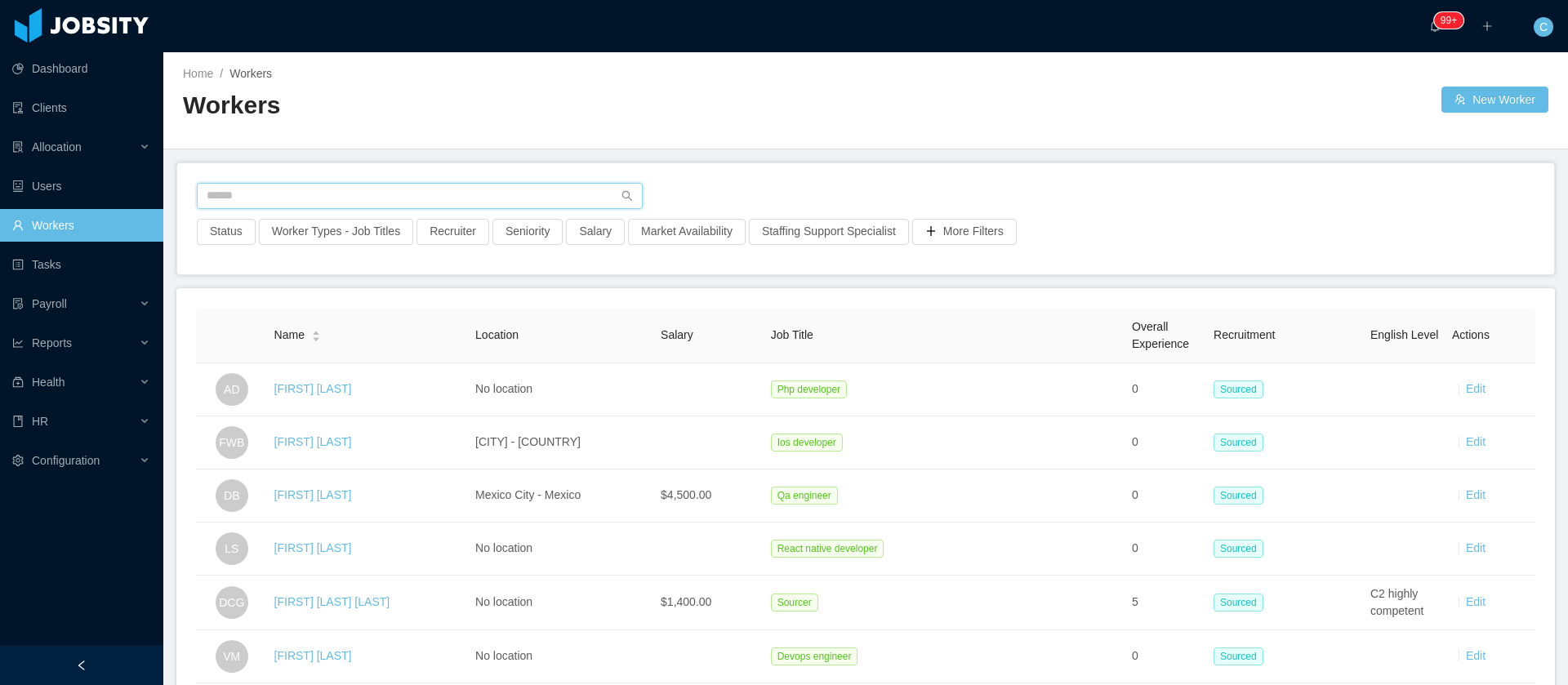 click at bounding box center (420, 196) 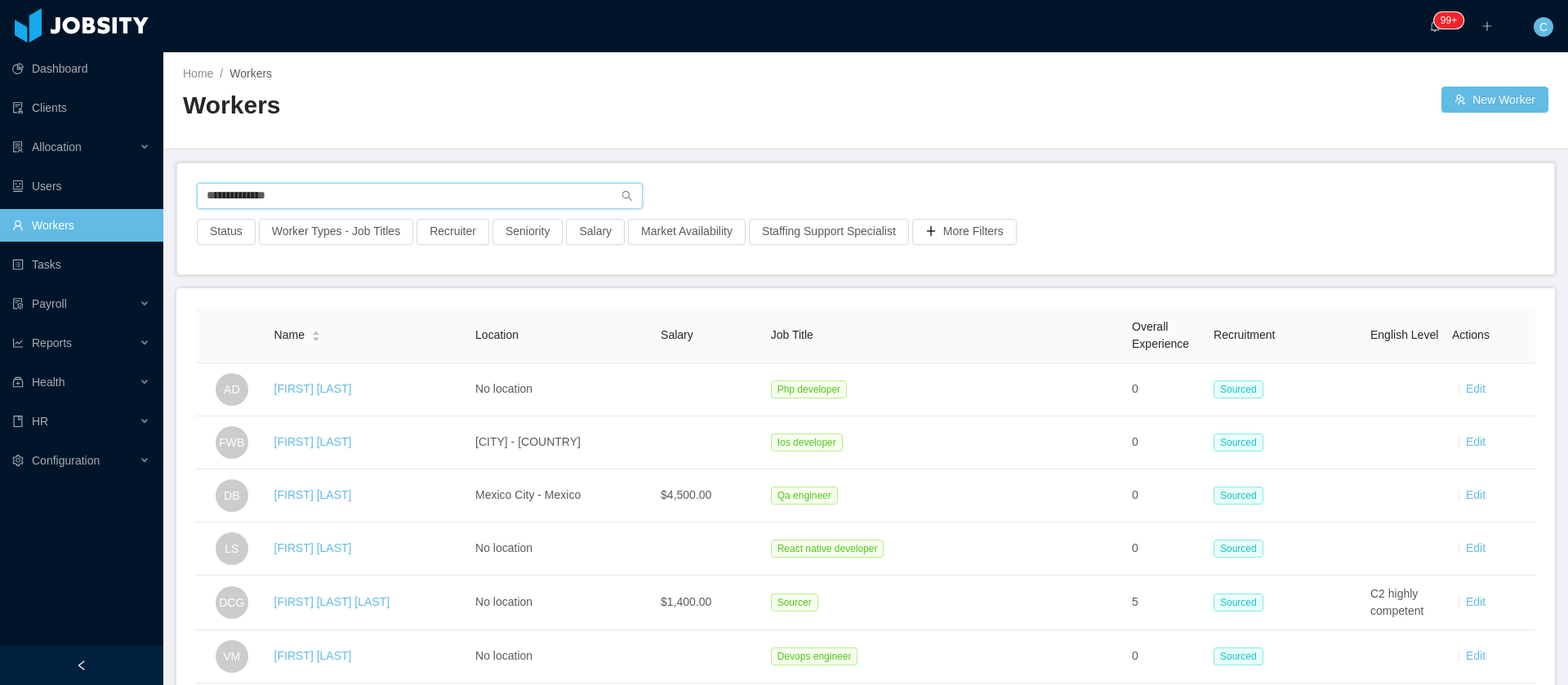 type on "**********" 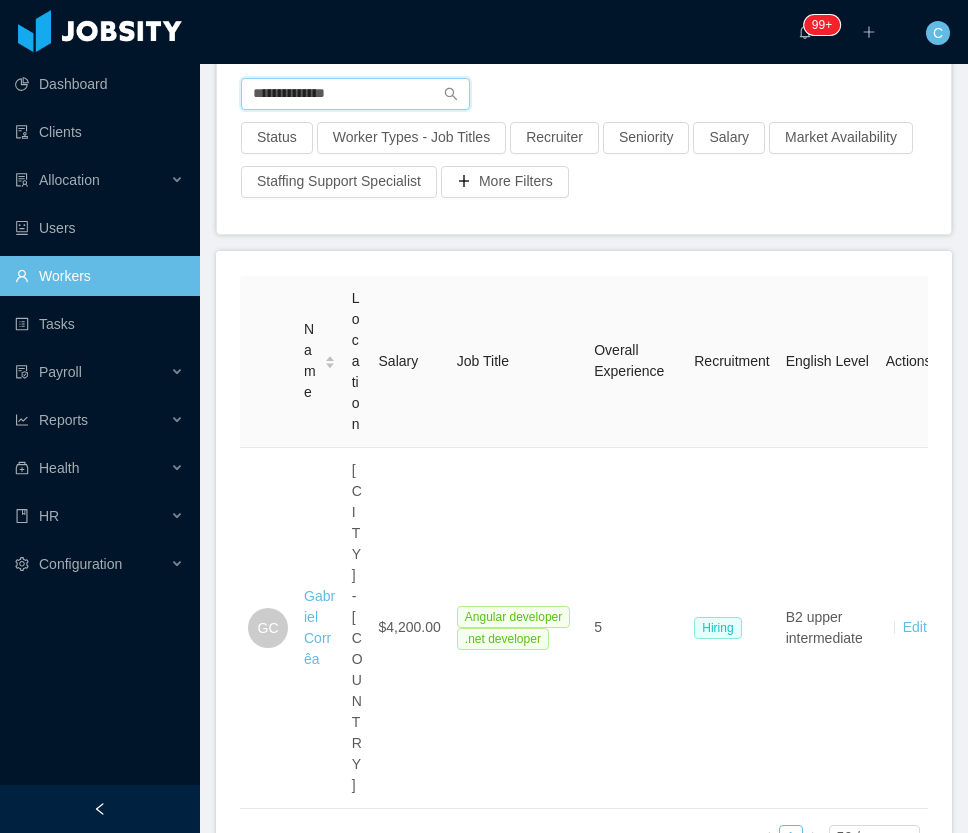 scroll, scrollTop: 300, scrollLeft: 0, axis: vertical 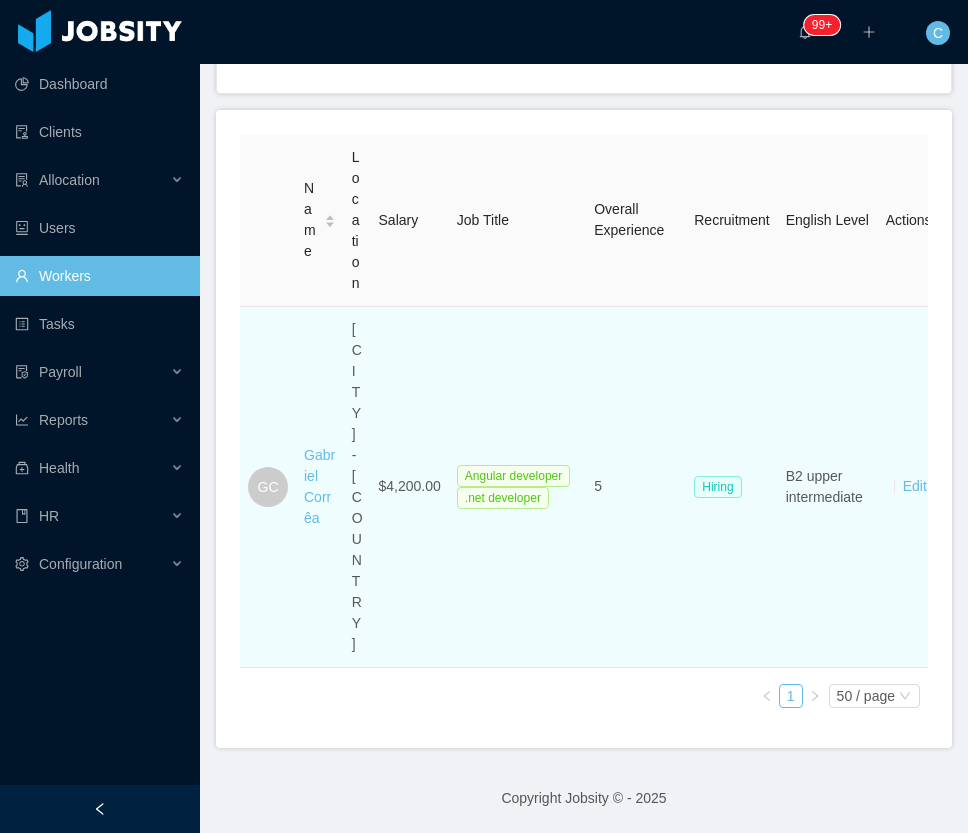 click on "Gabriel Corrêa" at bounding box center (320, 487) 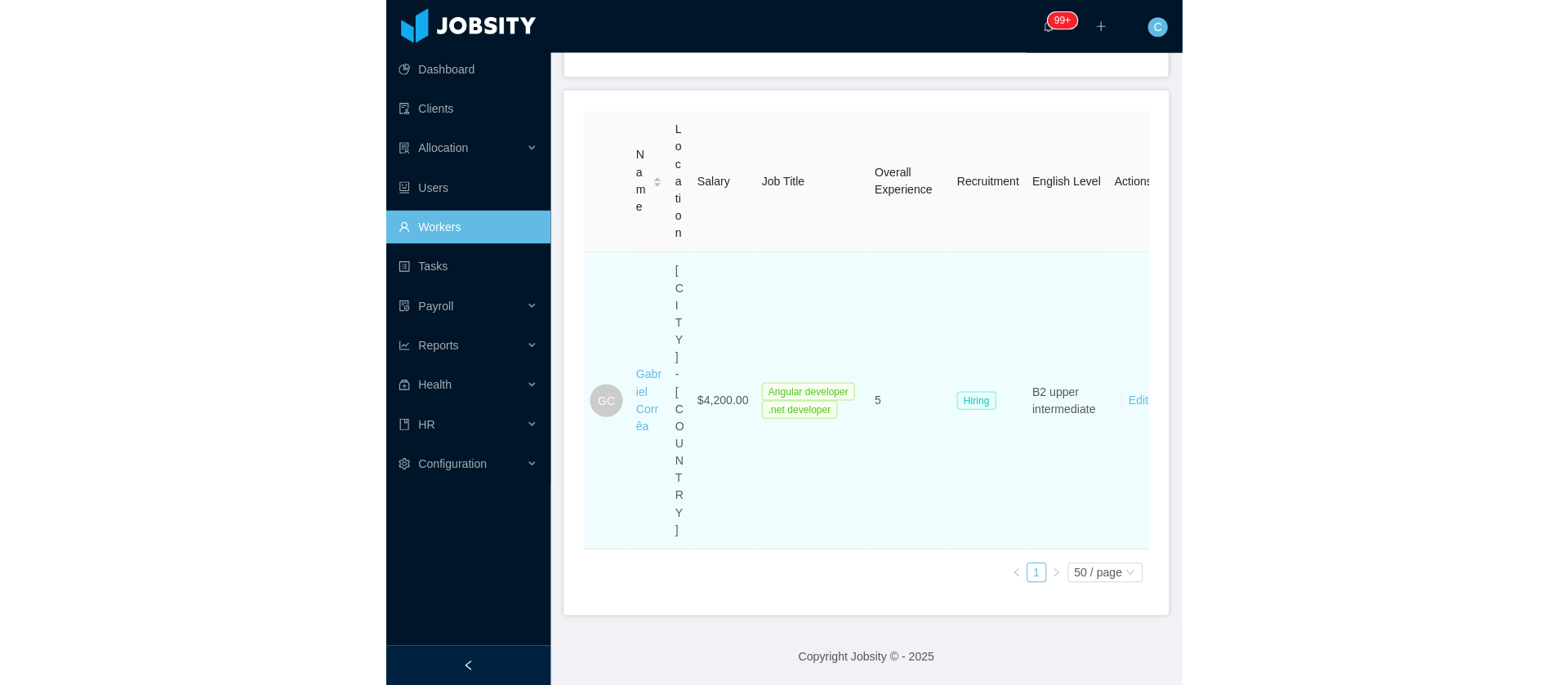 scroll, scrollTop: 0, scrollLeft: 0, axis: both 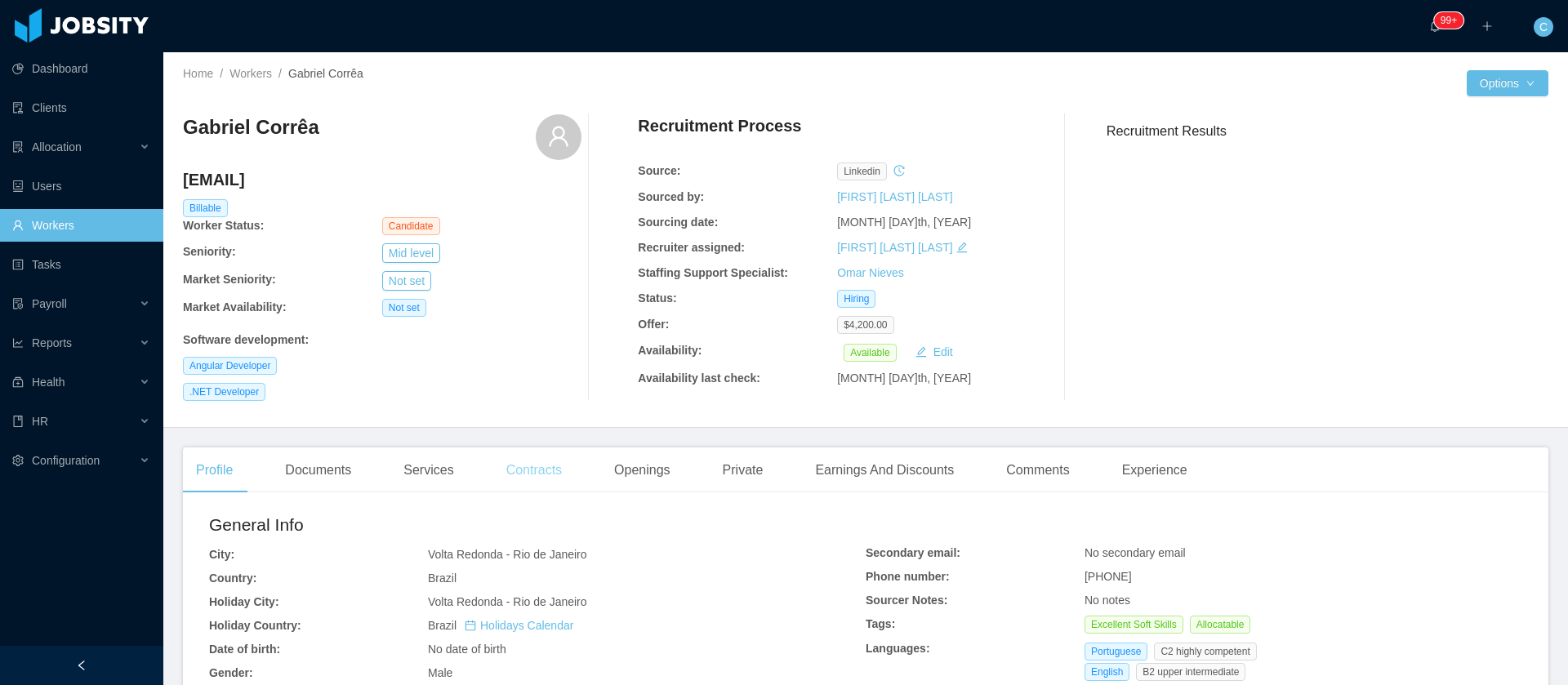 click on "Contracts" at bounding box center (534, 470) 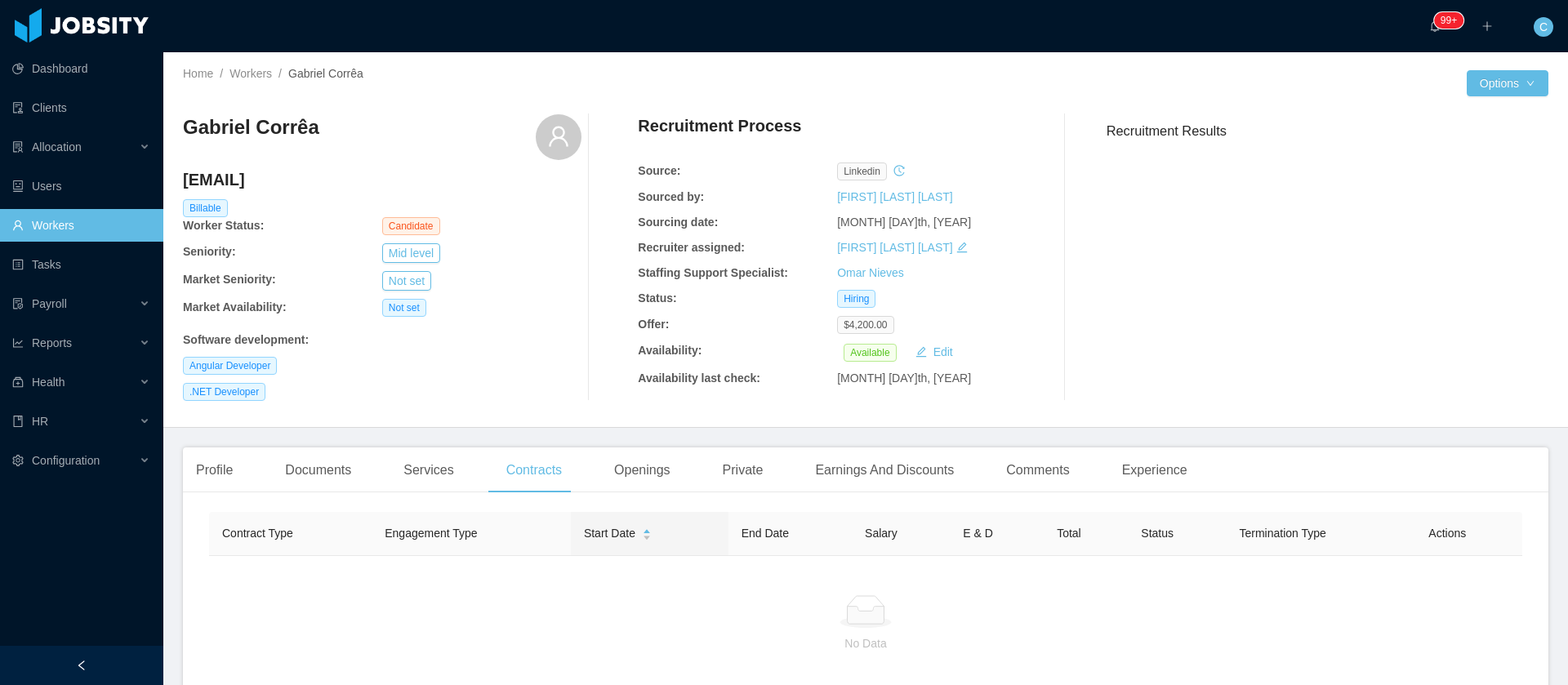 click on "Workers" at bounding box center (81, 225) 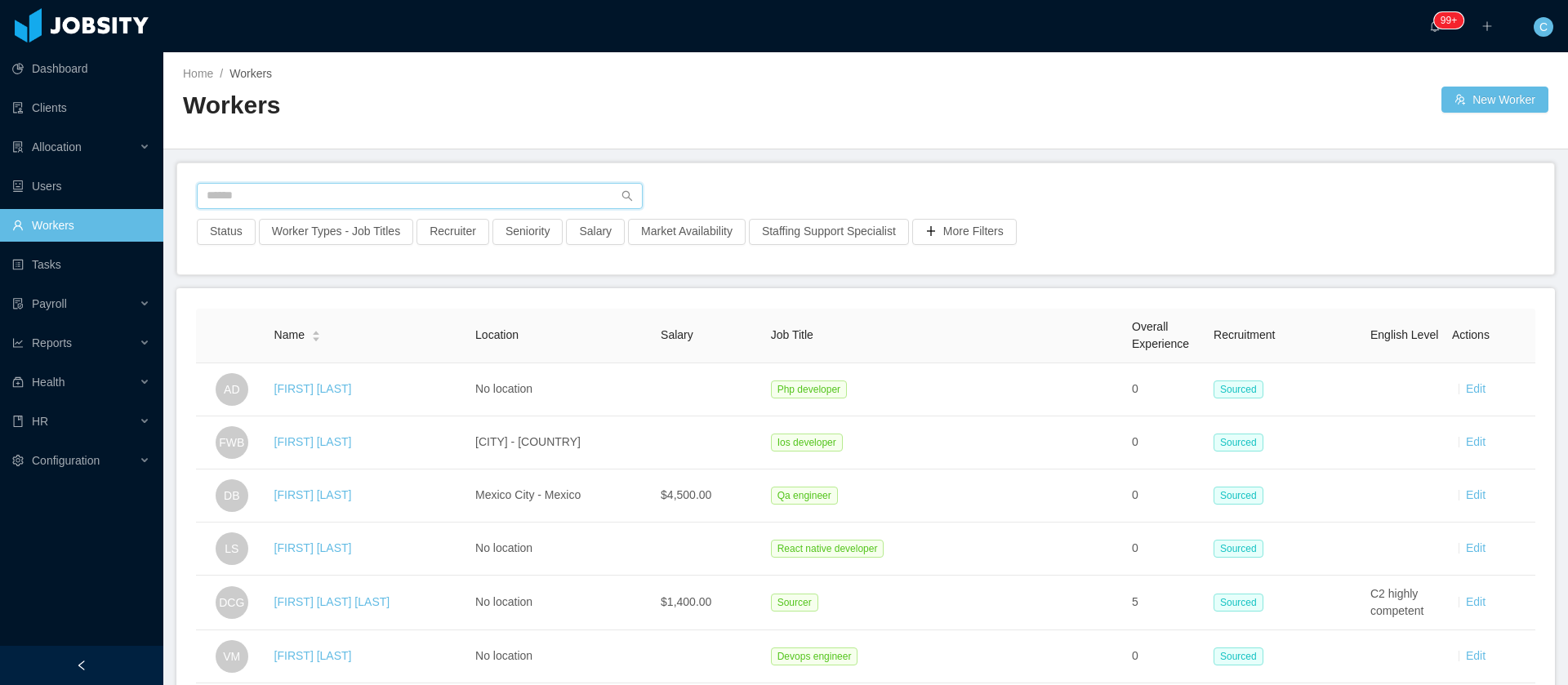 click at bounding box center (420, 196) 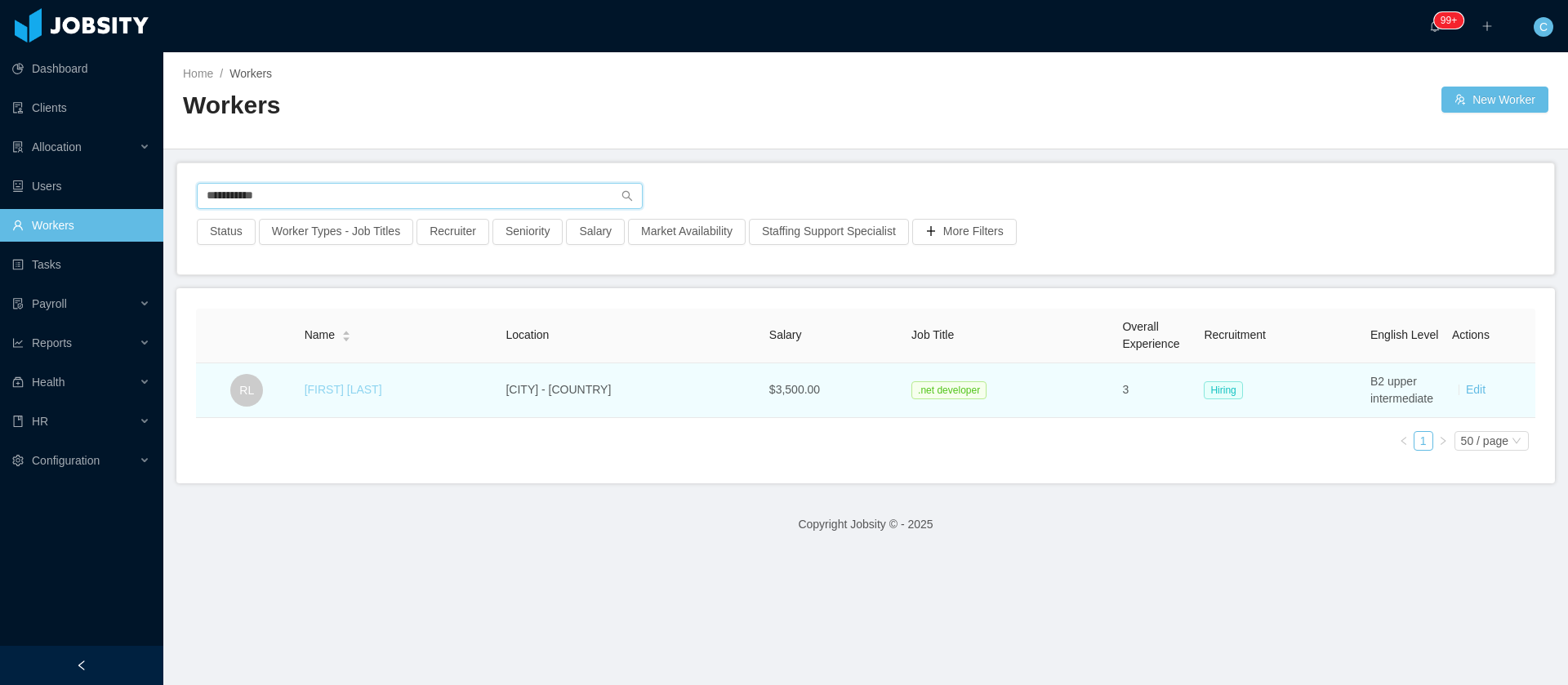 type on "**********" 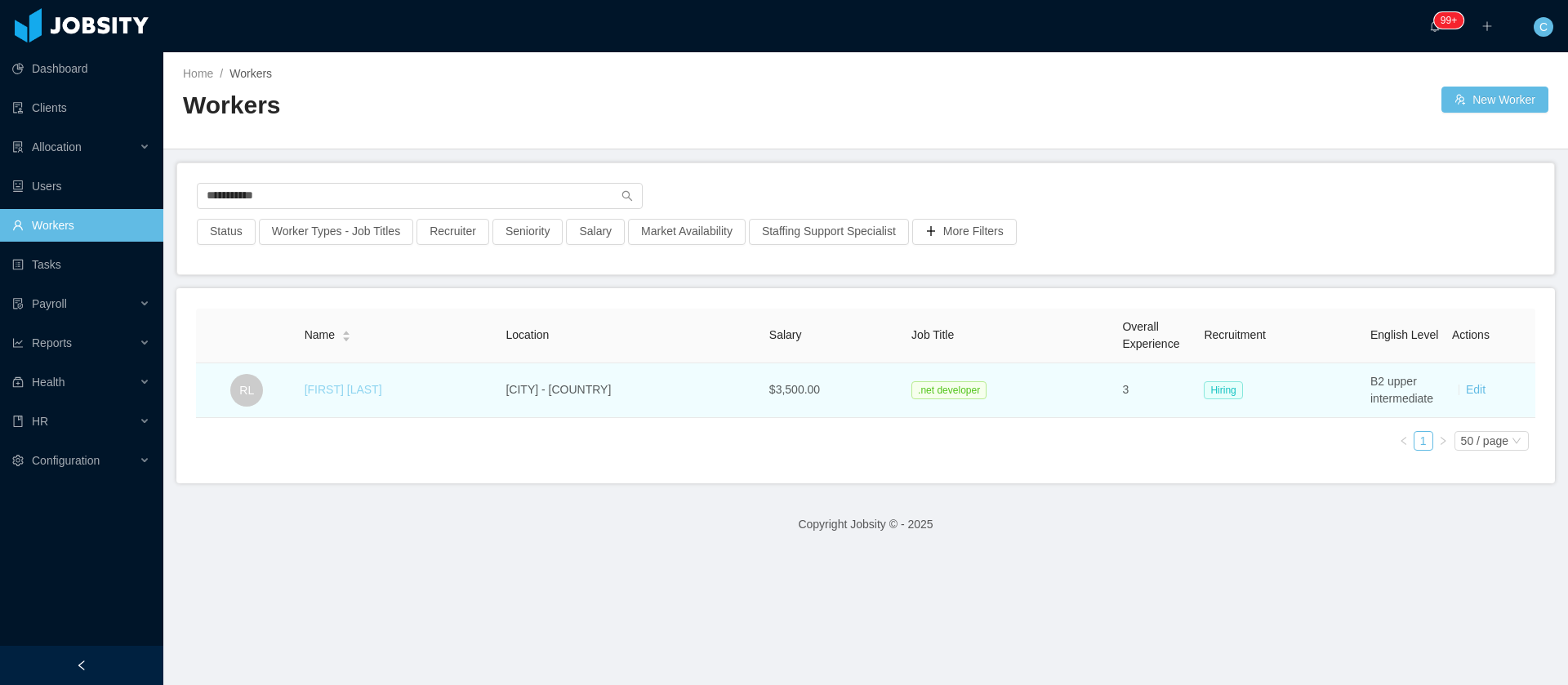 click on "[FIRST] [LAST]" at bounding box center (343, 389) 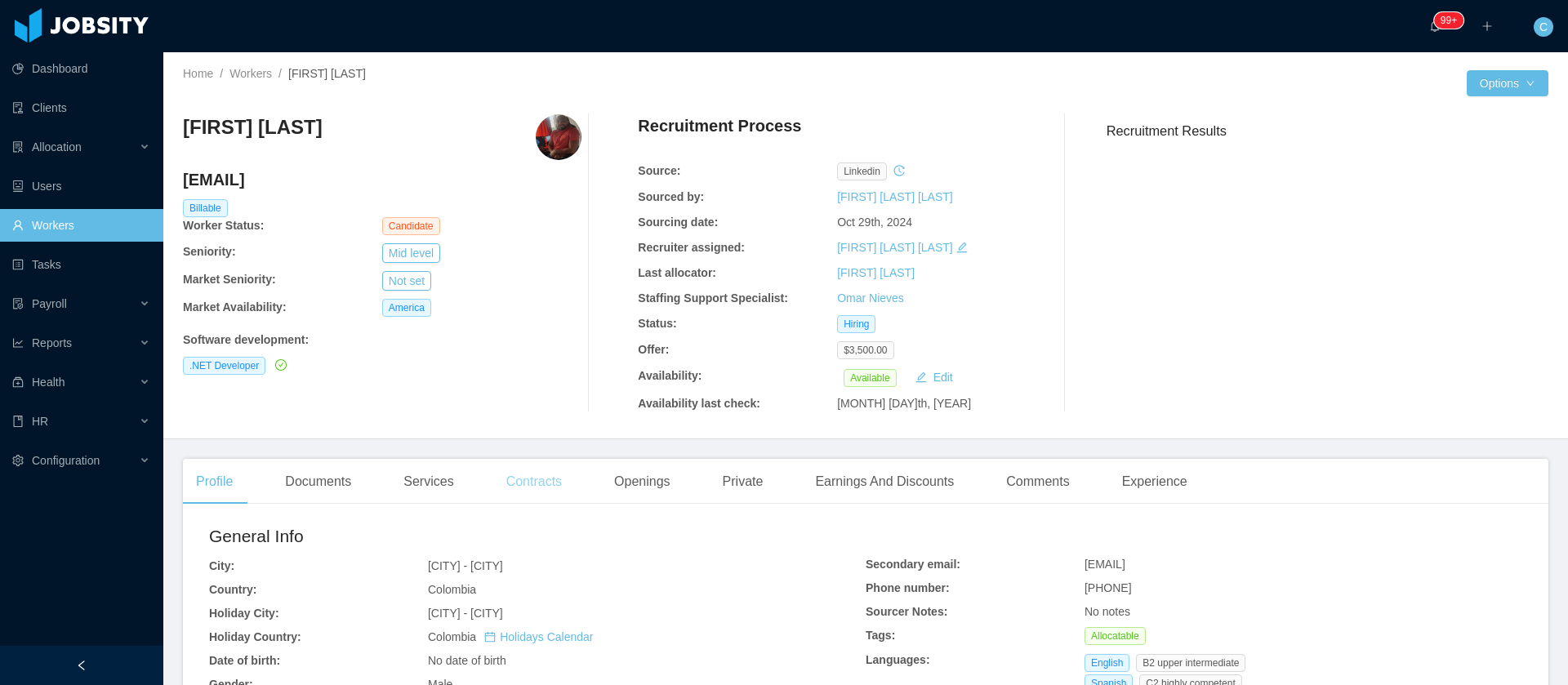 click on "Contracts" at bounding box center [534, 482] 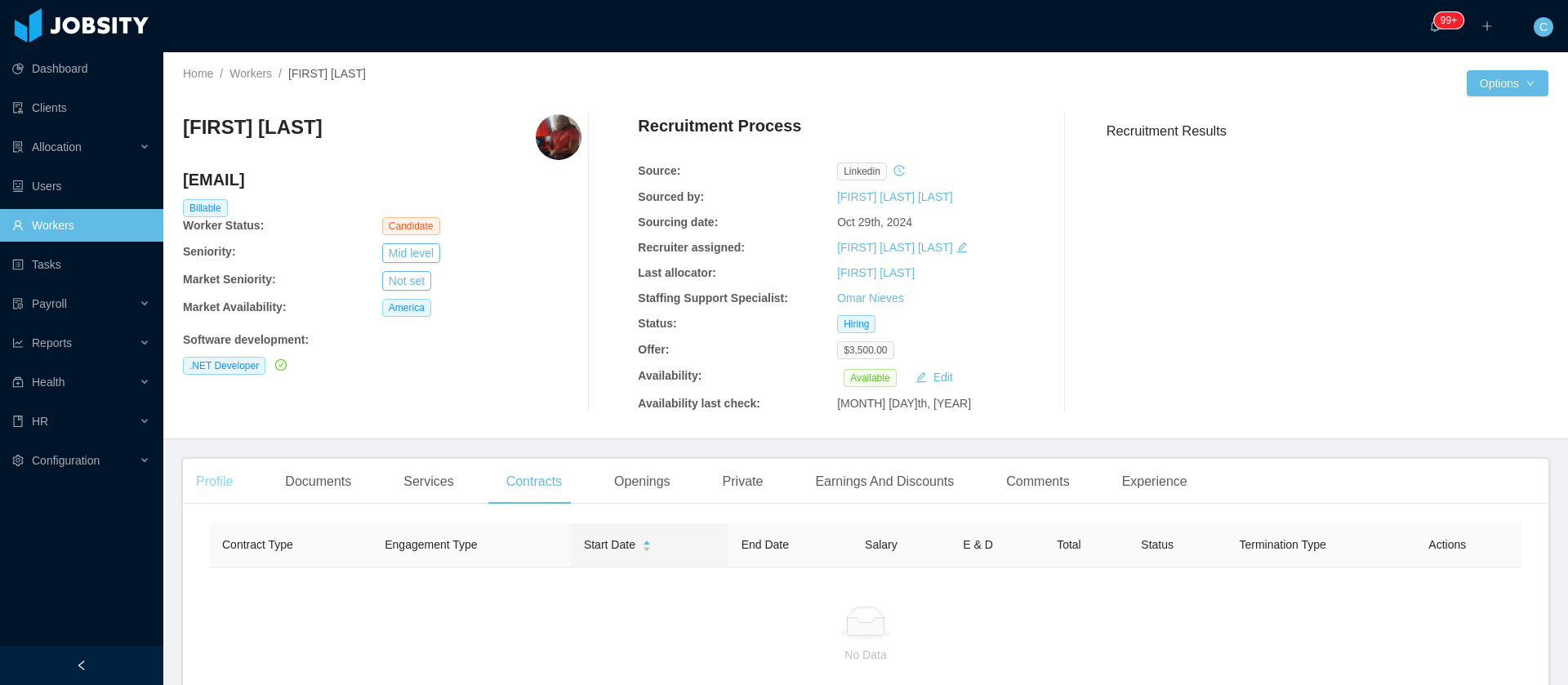 click on "Profile" at bounding box center [214, 482] 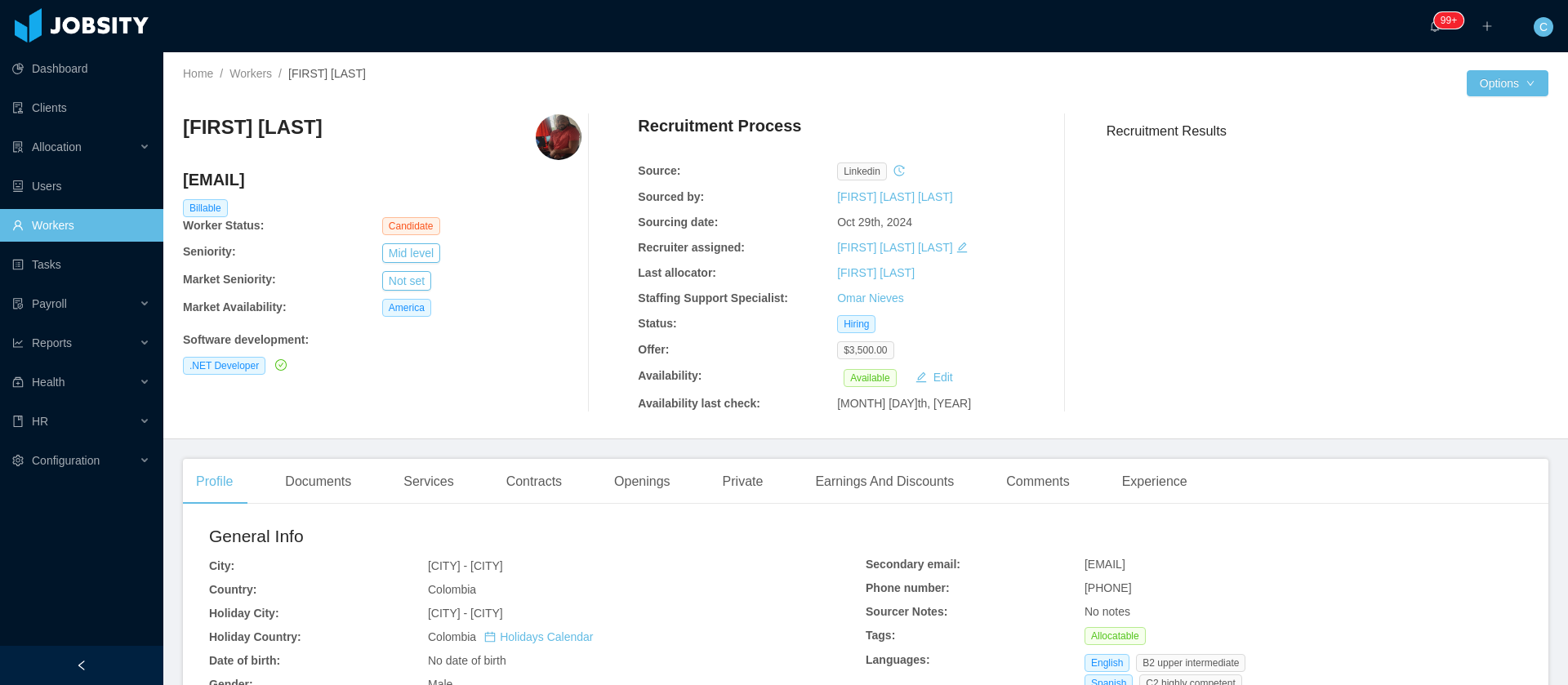 click on "Workers" at bounding box center [81, 225] 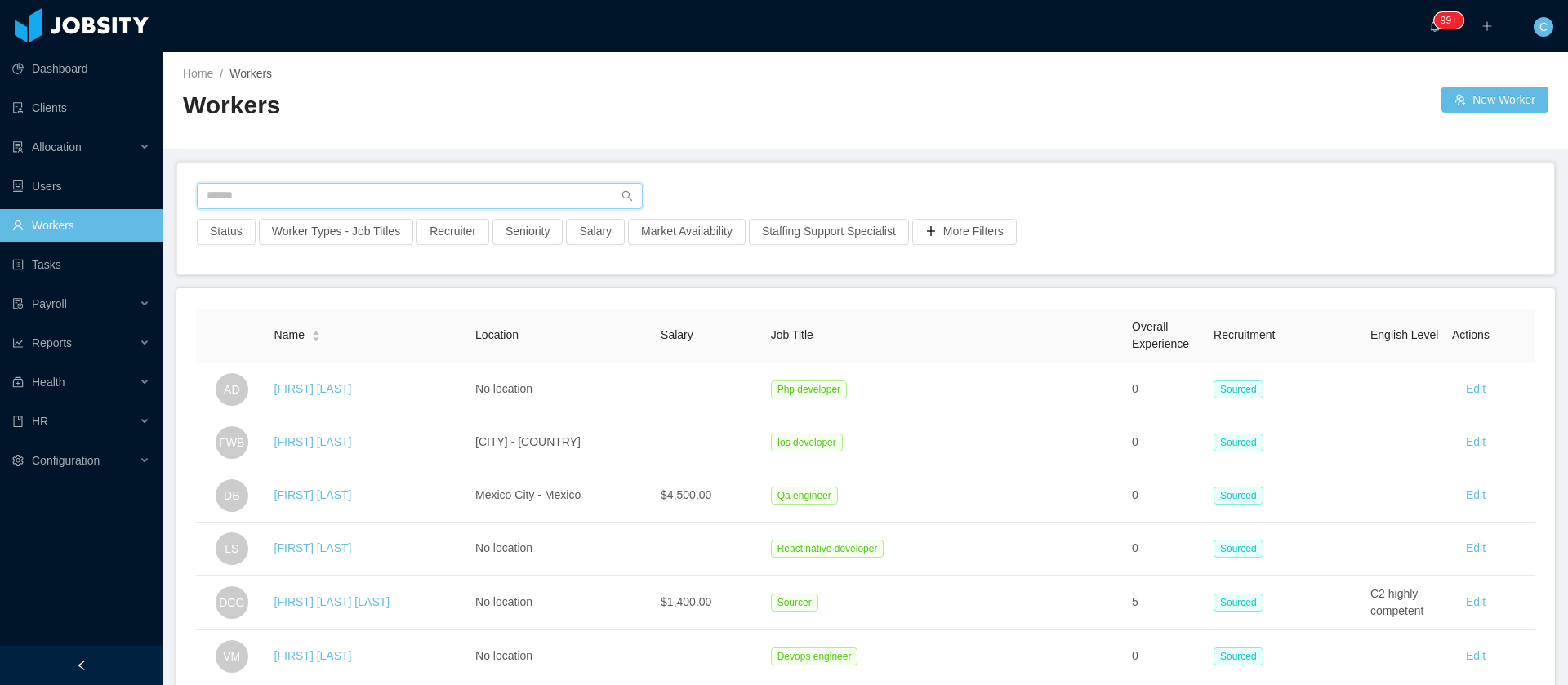 click at bounding box center [420, 196] 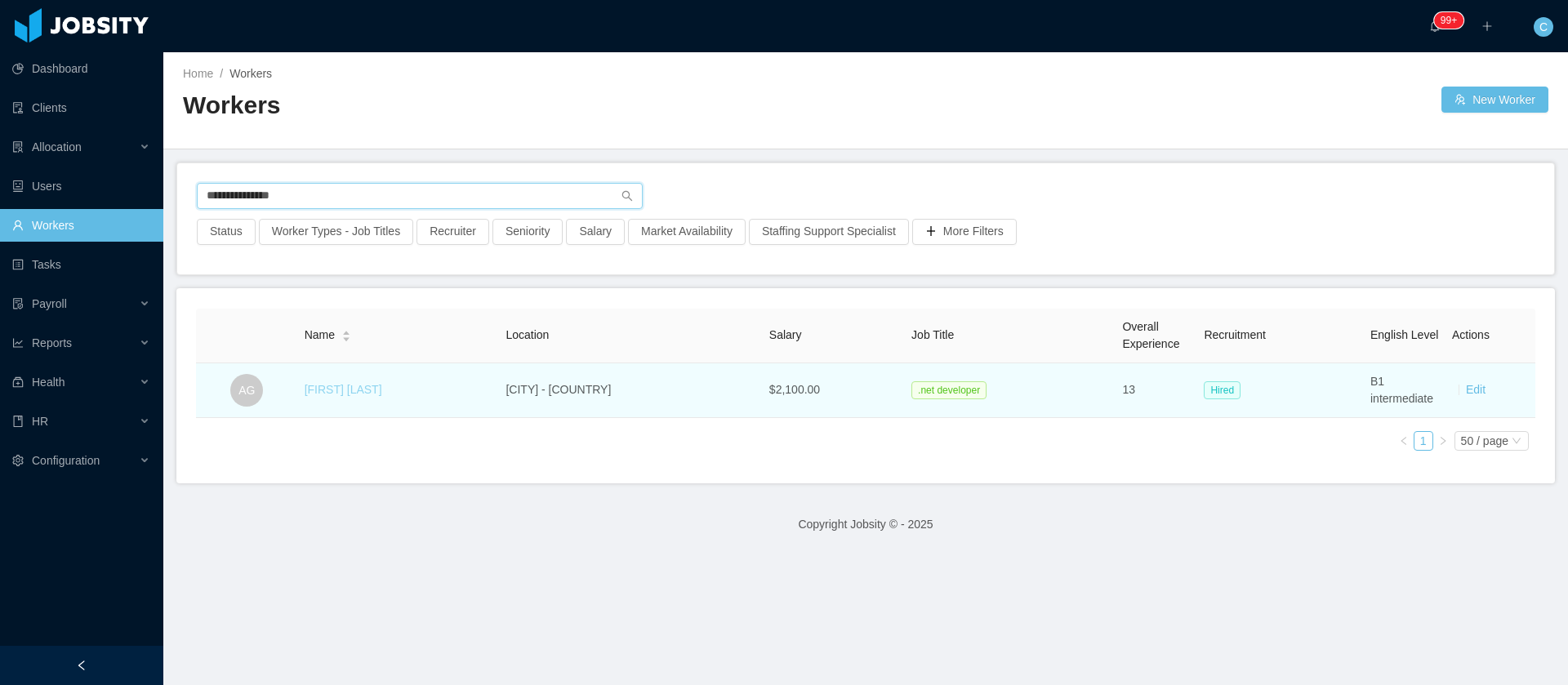 type on "**********" 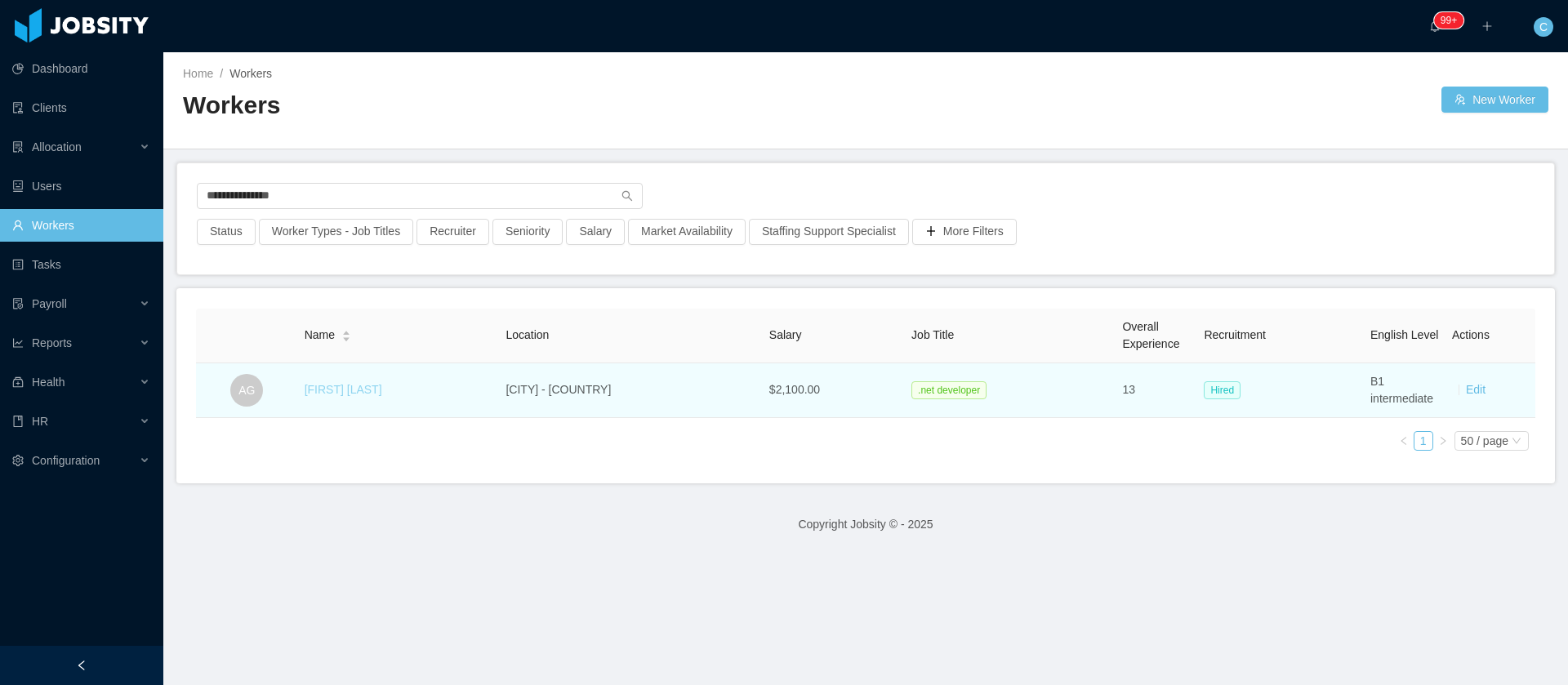 click on "[FIRST] [LAST]" at bounding box center [343, 389] 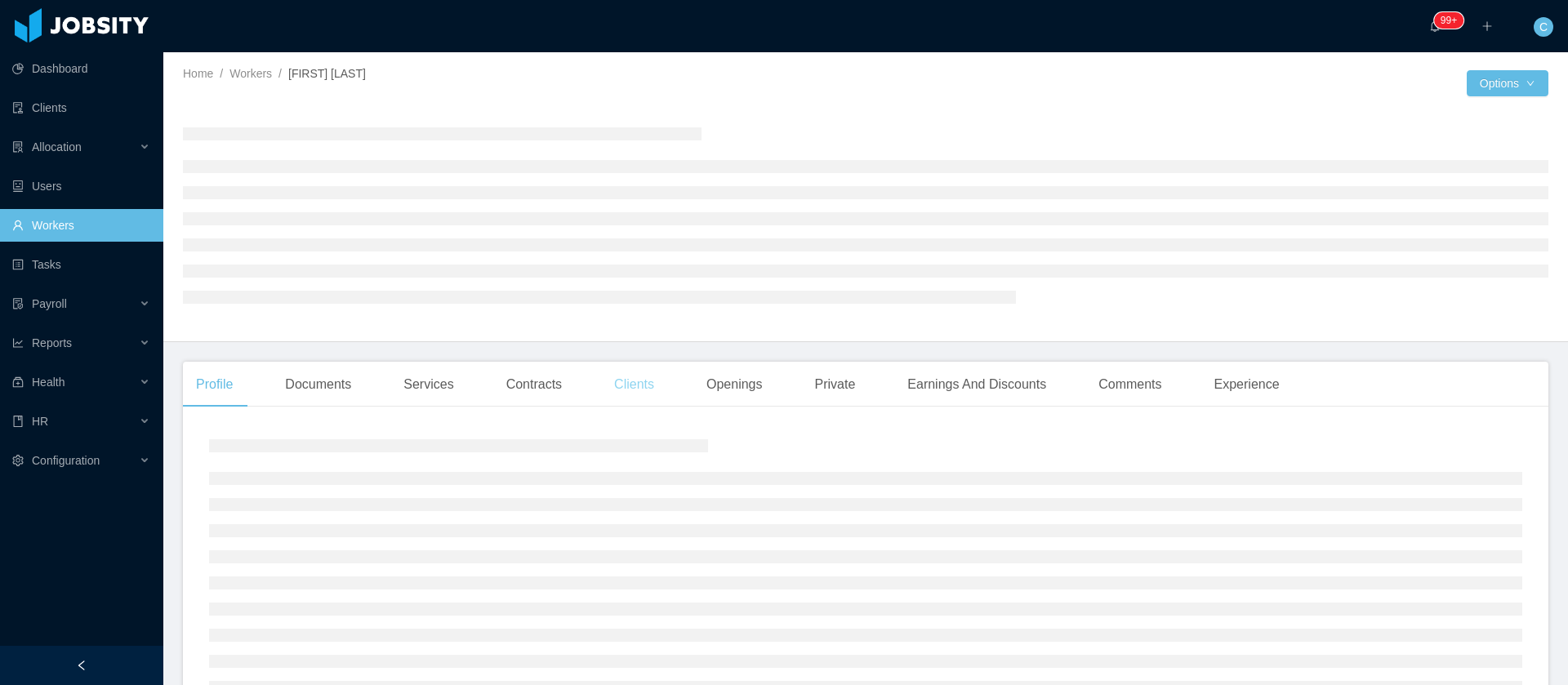 click at bounding box center (866, 215) 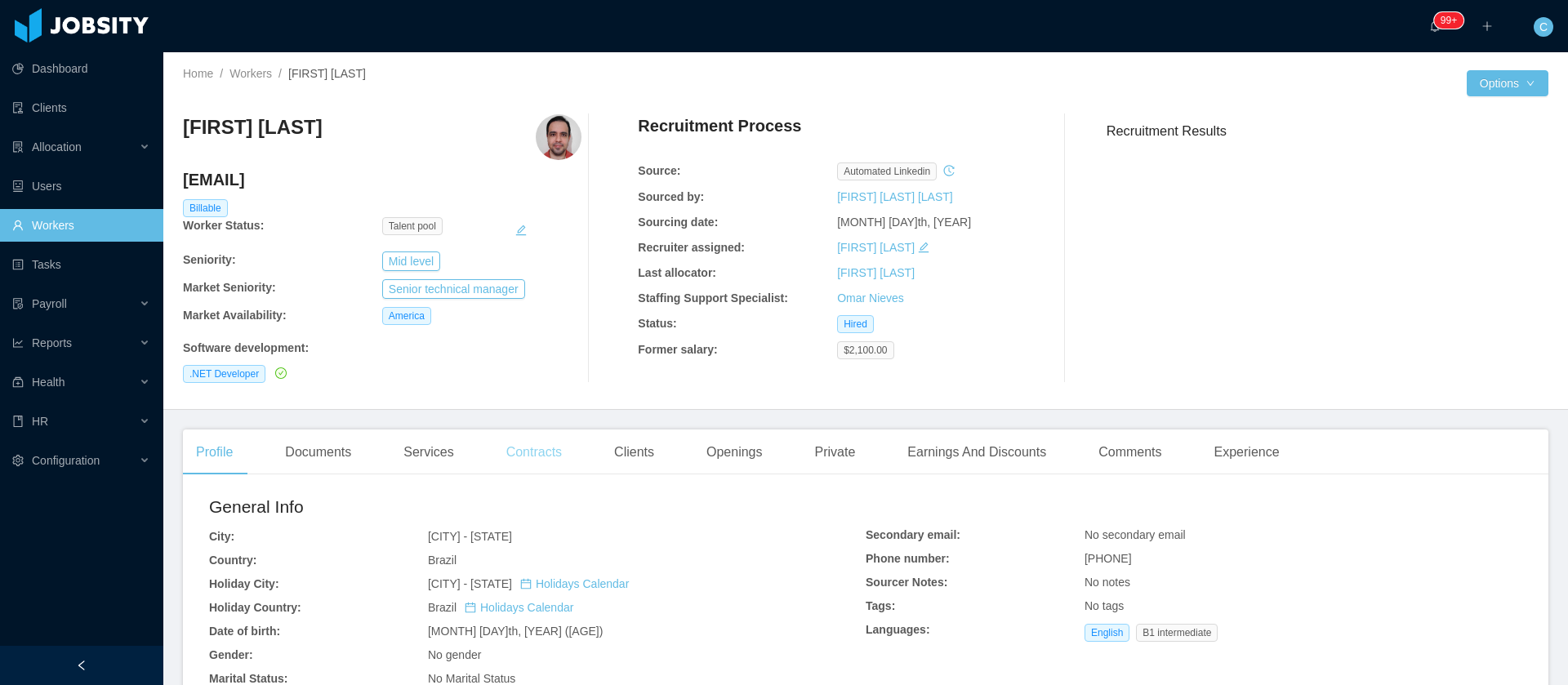 click on "Contracts" at bounding box center [534, 452] 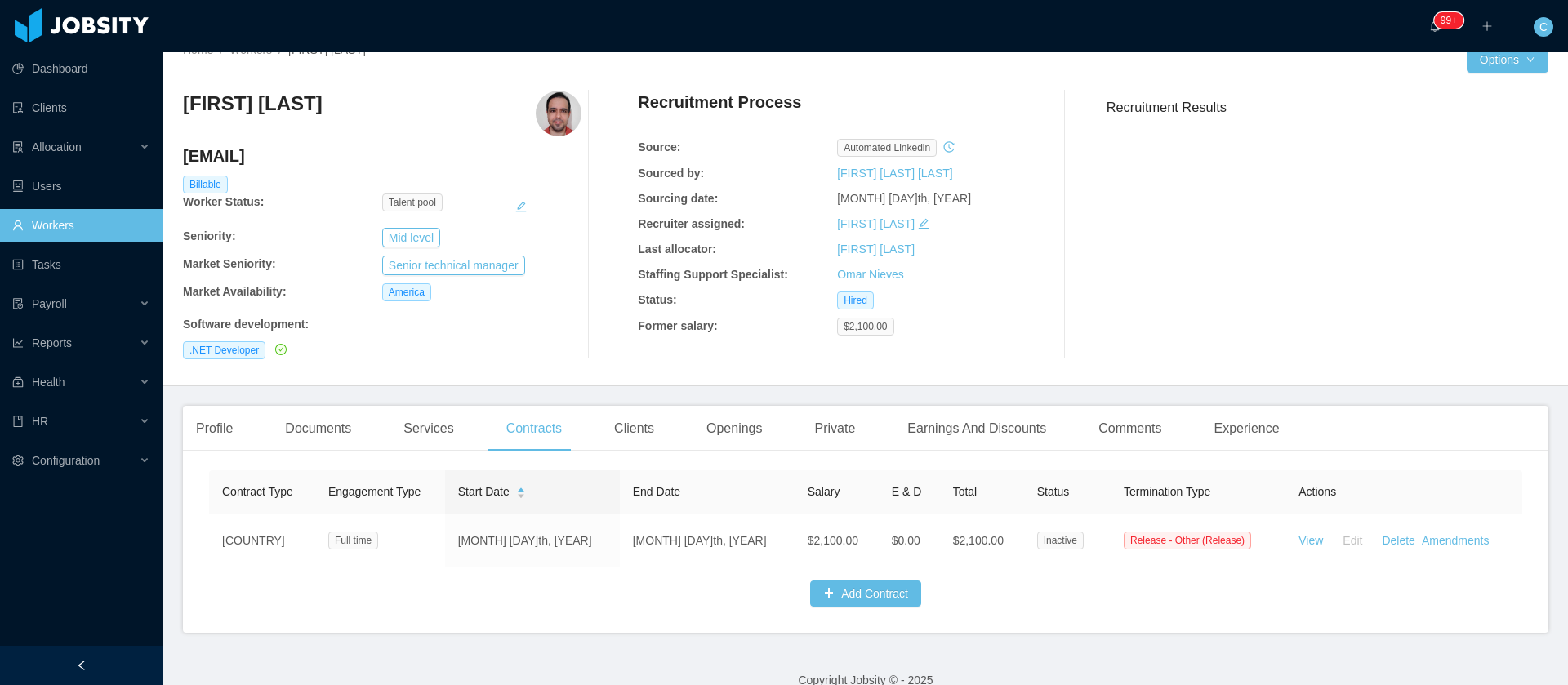 scroll, scrollTop: 0, scrollLeft: 0, axis: both 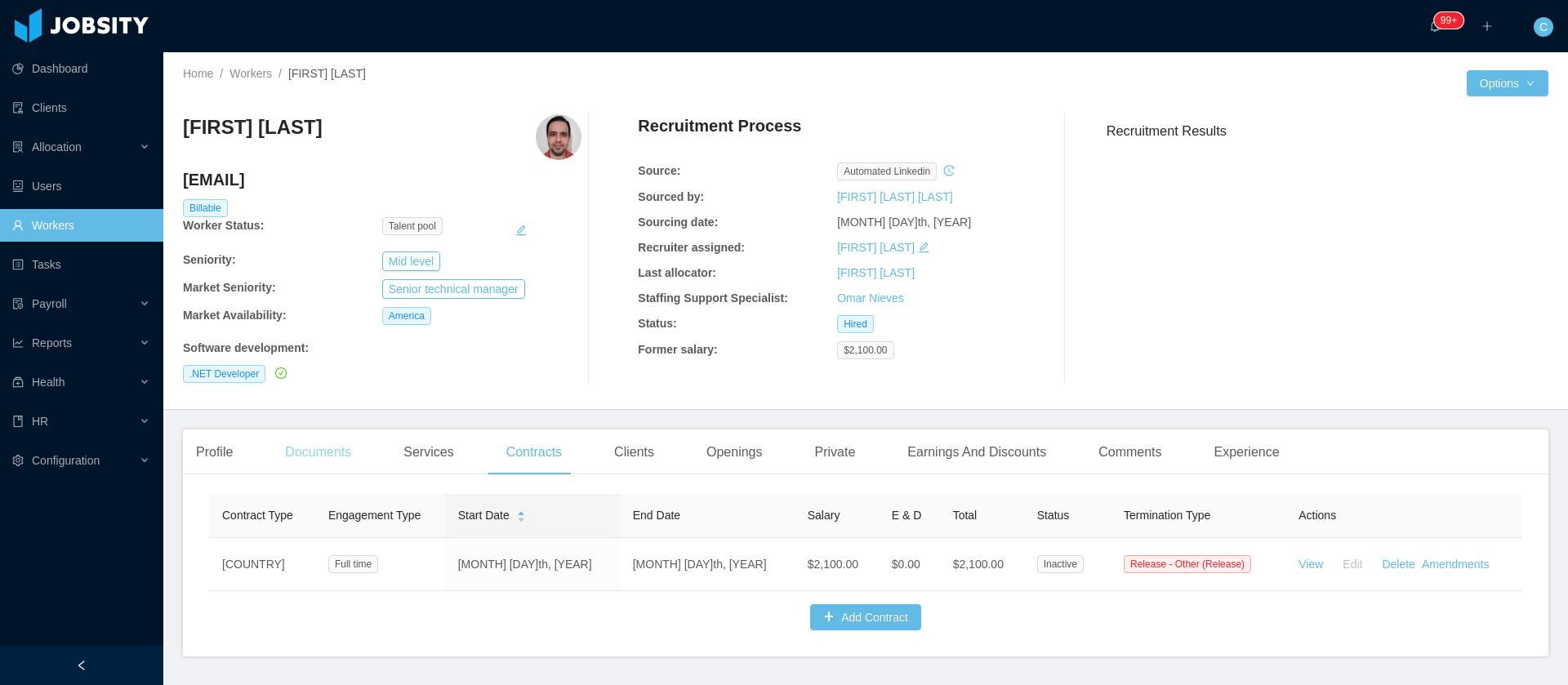 drag, startPoint x: 320, startPoint y: 454, endPoint x: 277, endPoint y: 460, distance: 43.416587 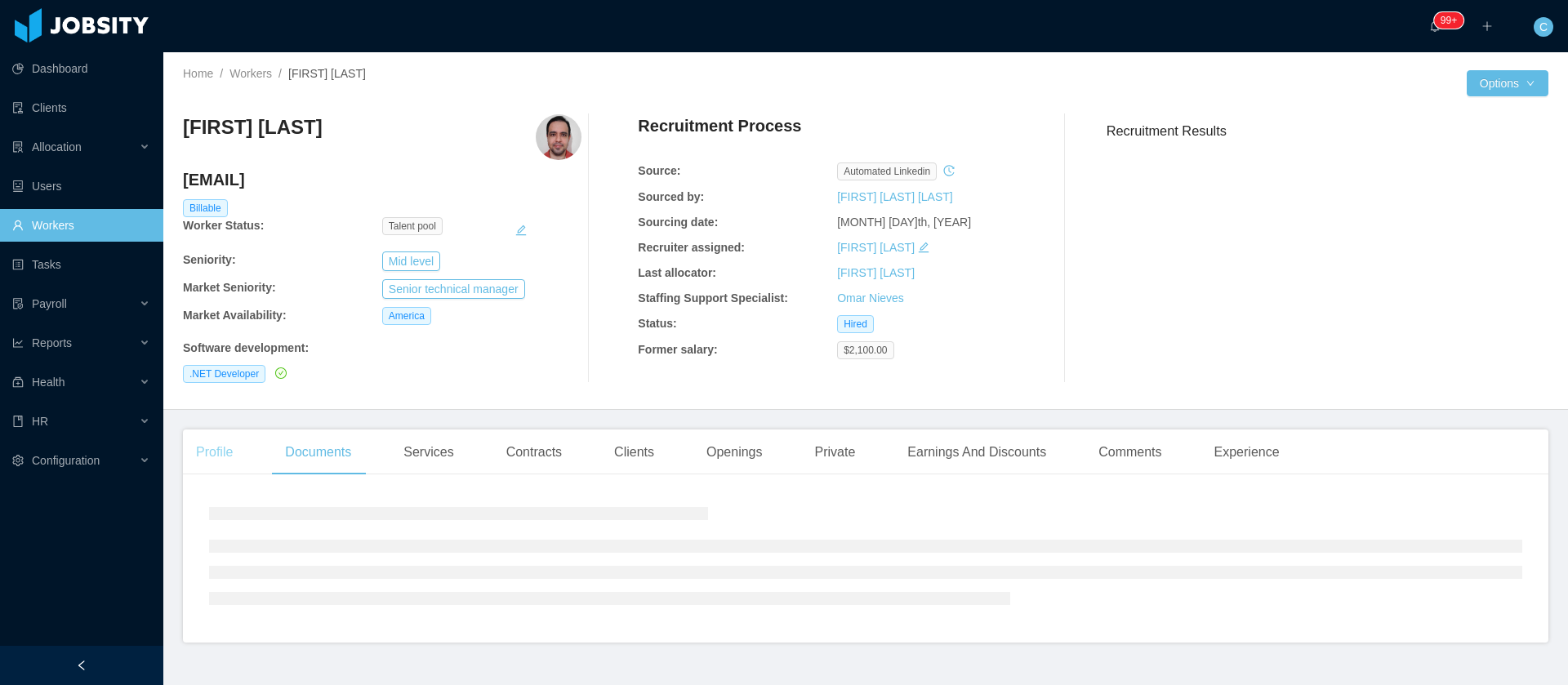 click on "Profile" at bounding box center (214, 452) 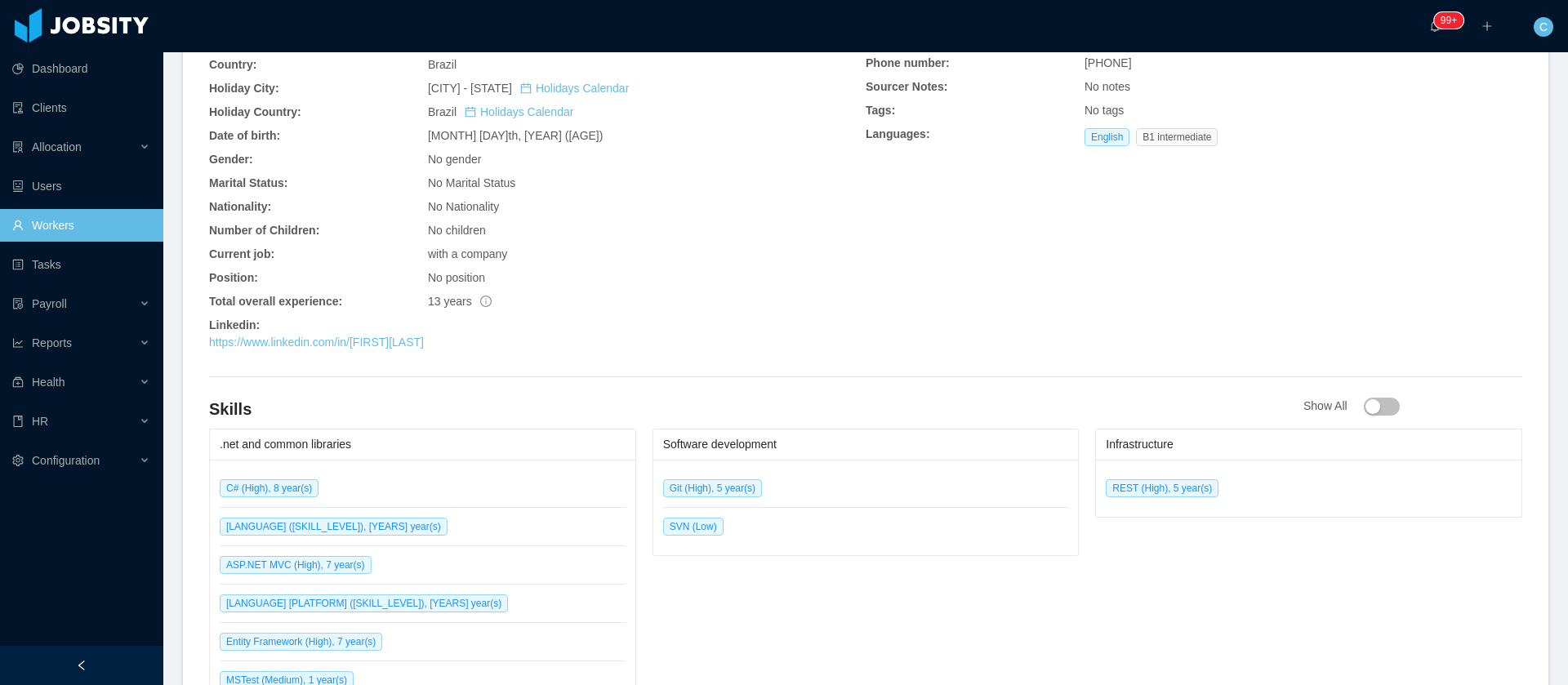 scroll, scrollTop: 6, scrollLeft: 0, axis: vertical 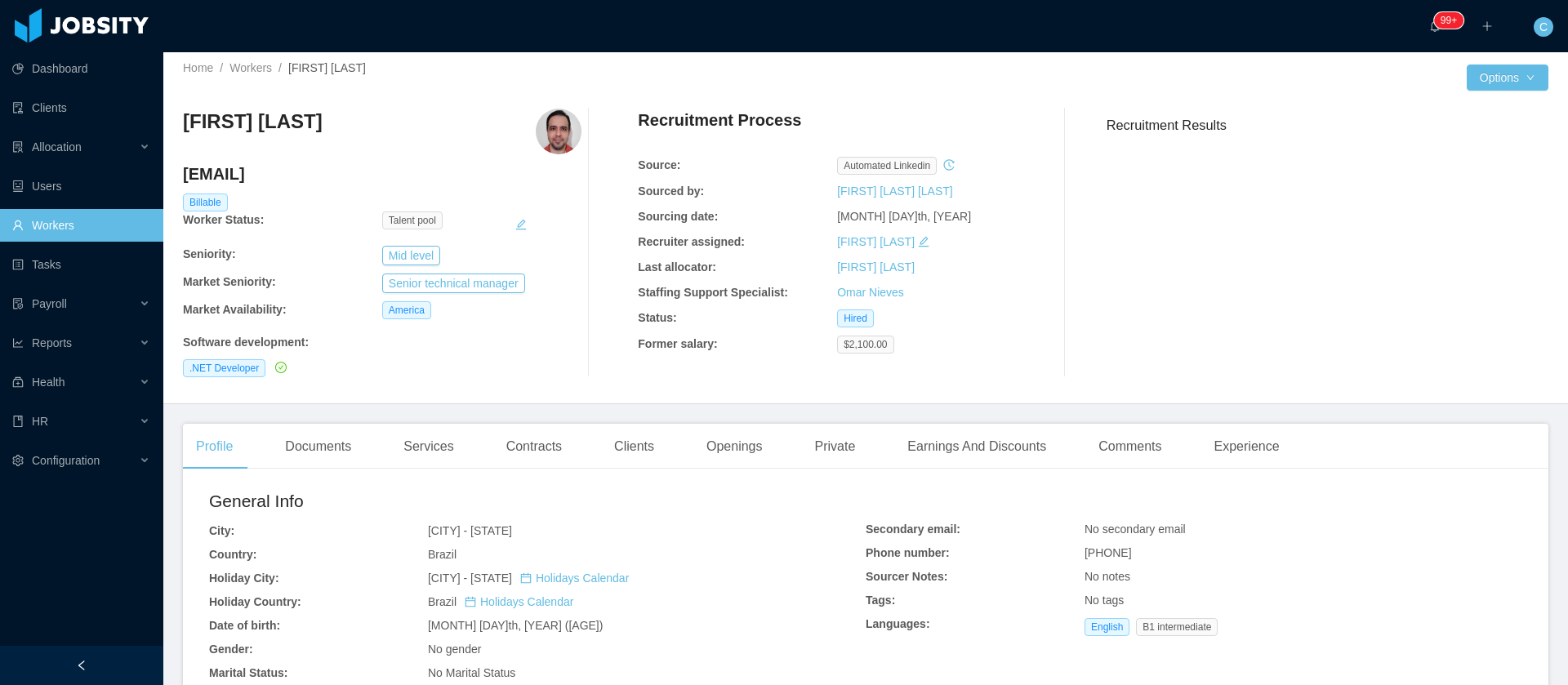drag, startPoint x: 227, startPoint y: 109, endPoint x: 167, endPoint y: 109, distance: 60 